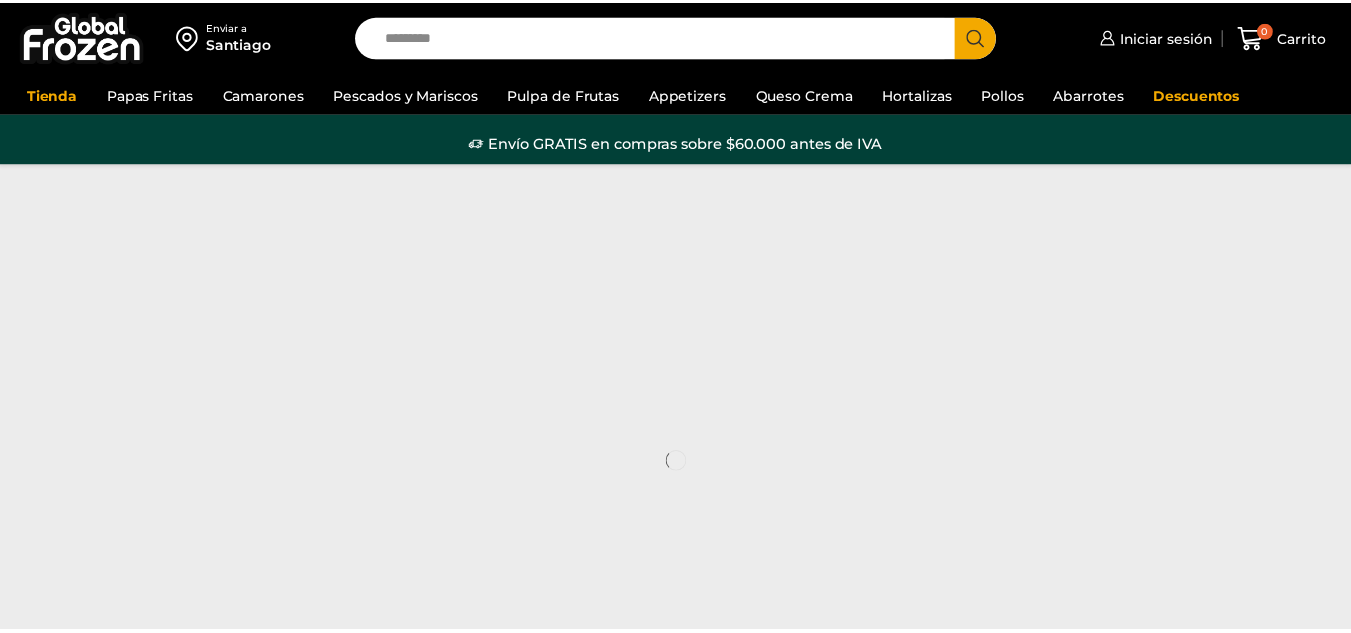 scroll, scrollTop: 0, scrollLeft: 0, axis: both 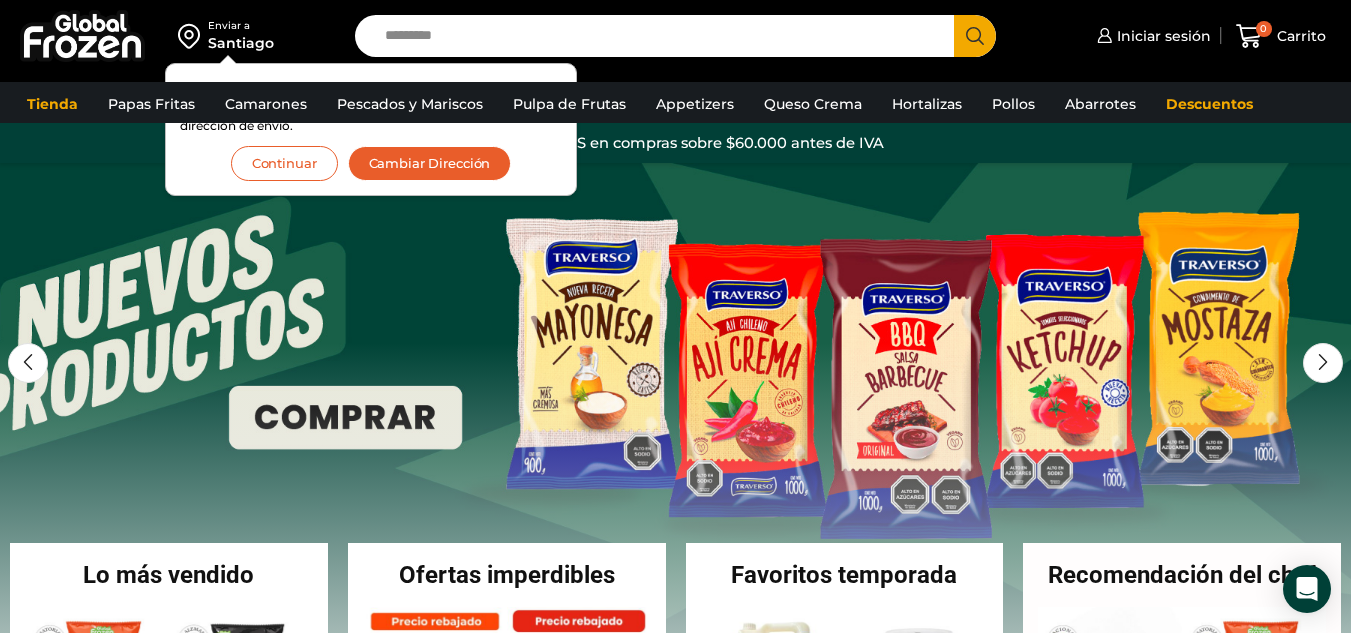 click on "Search input" at bounding box center [659, 36] 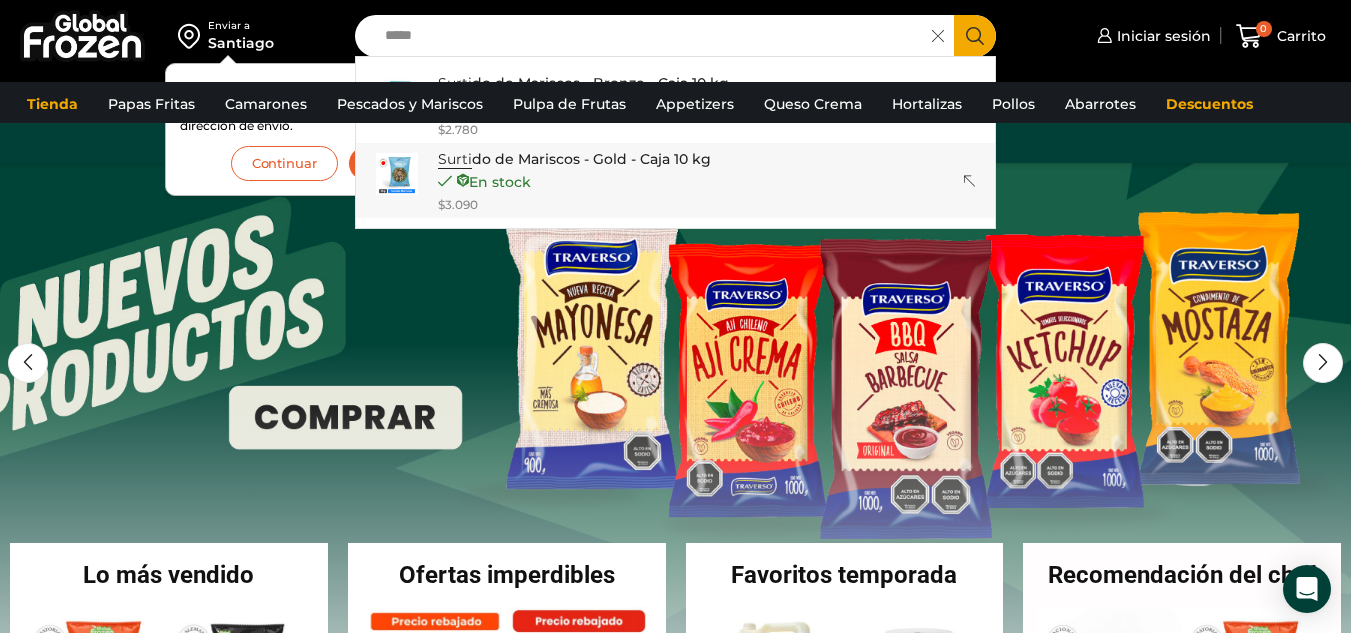 type on "*****" 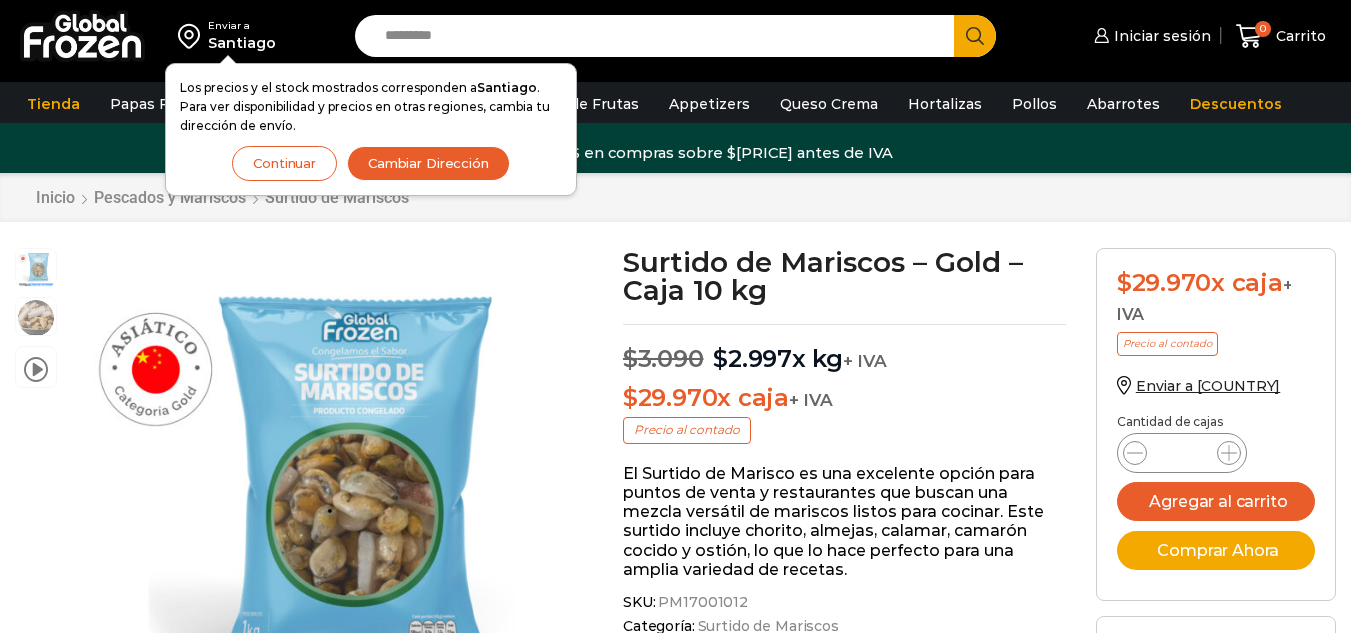 scroll, scrollTop: 1, scrollLeft: 0, axis: vertical 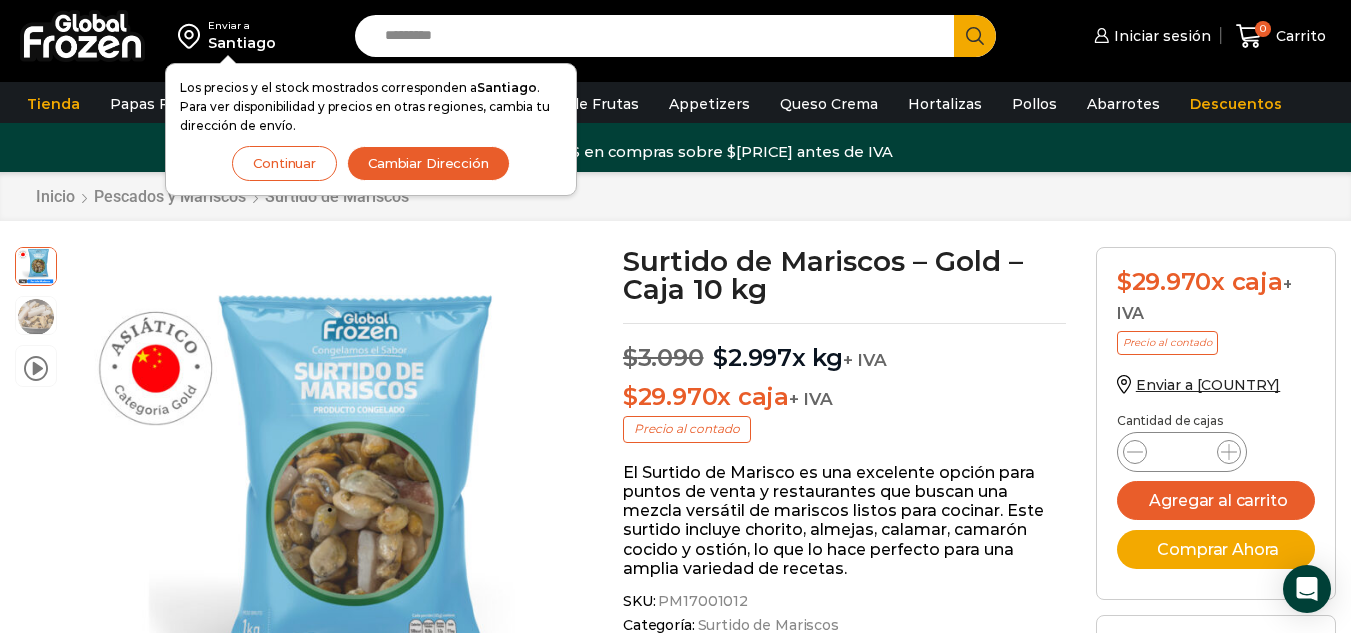click on "Search input" at bounding box center (659, 36) 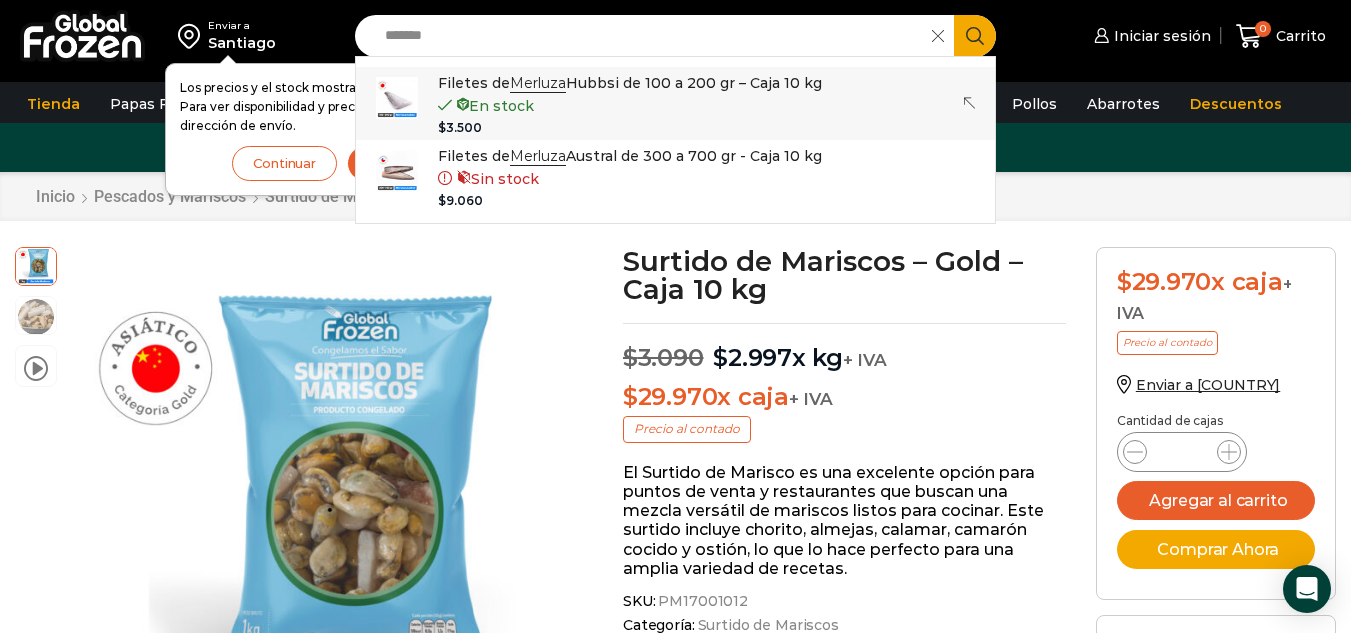 type on "*******" 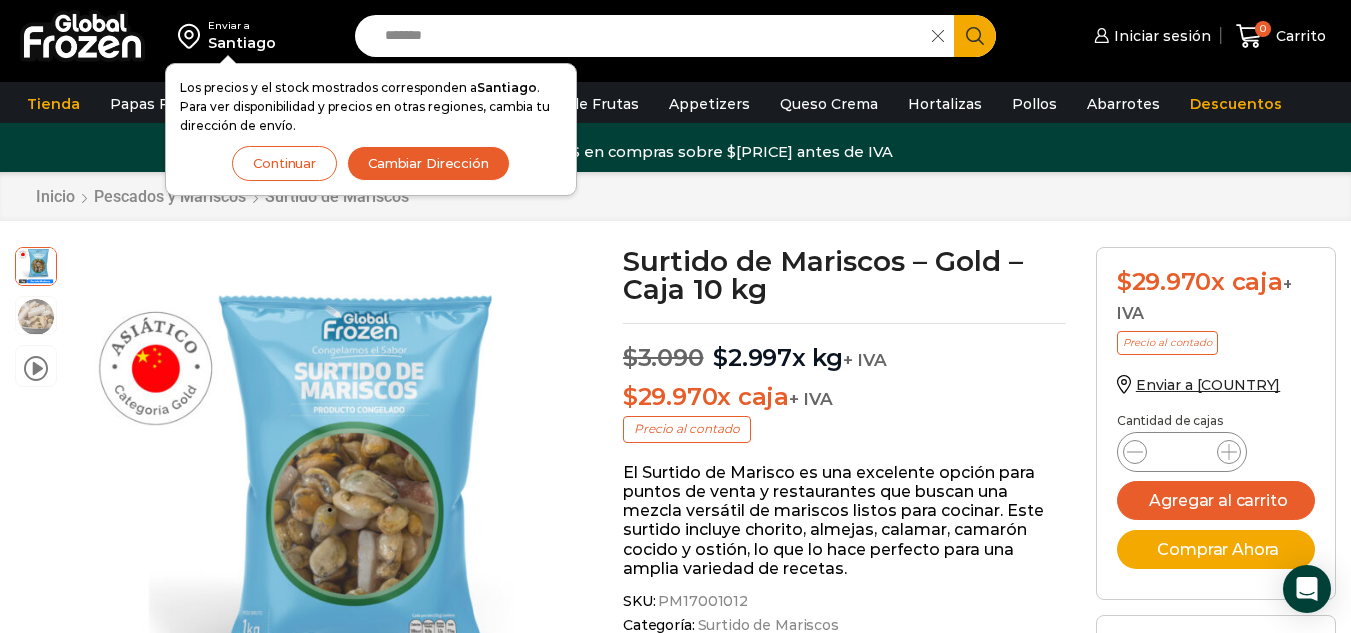 click at bounding box center (193, 36) 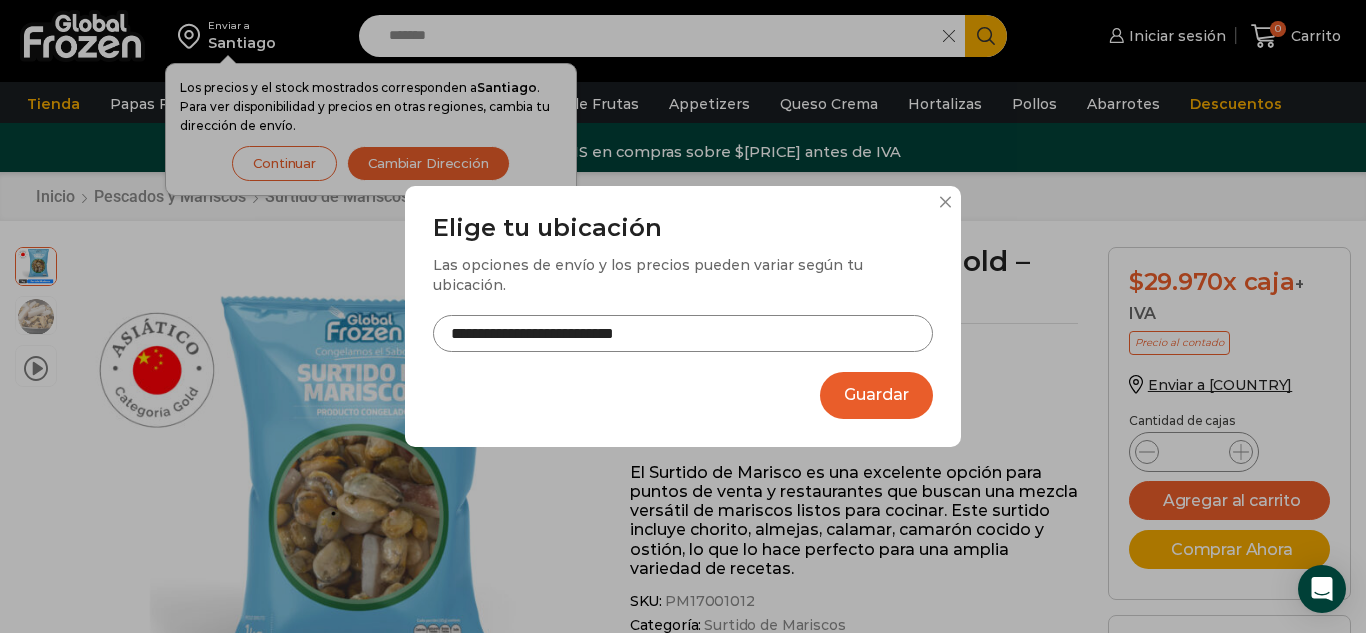 click on "Guardar" at bounding box center [876, 395] 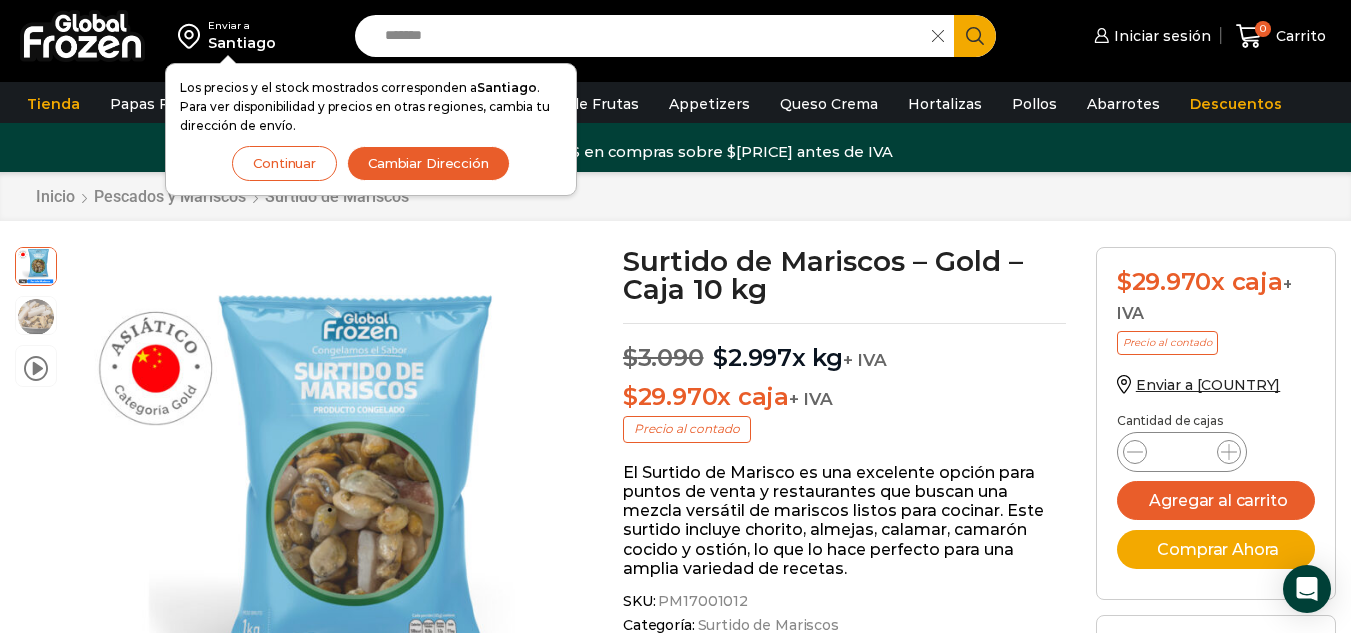 click on "Cambiar Dirección" at bounding box center (428, 163) 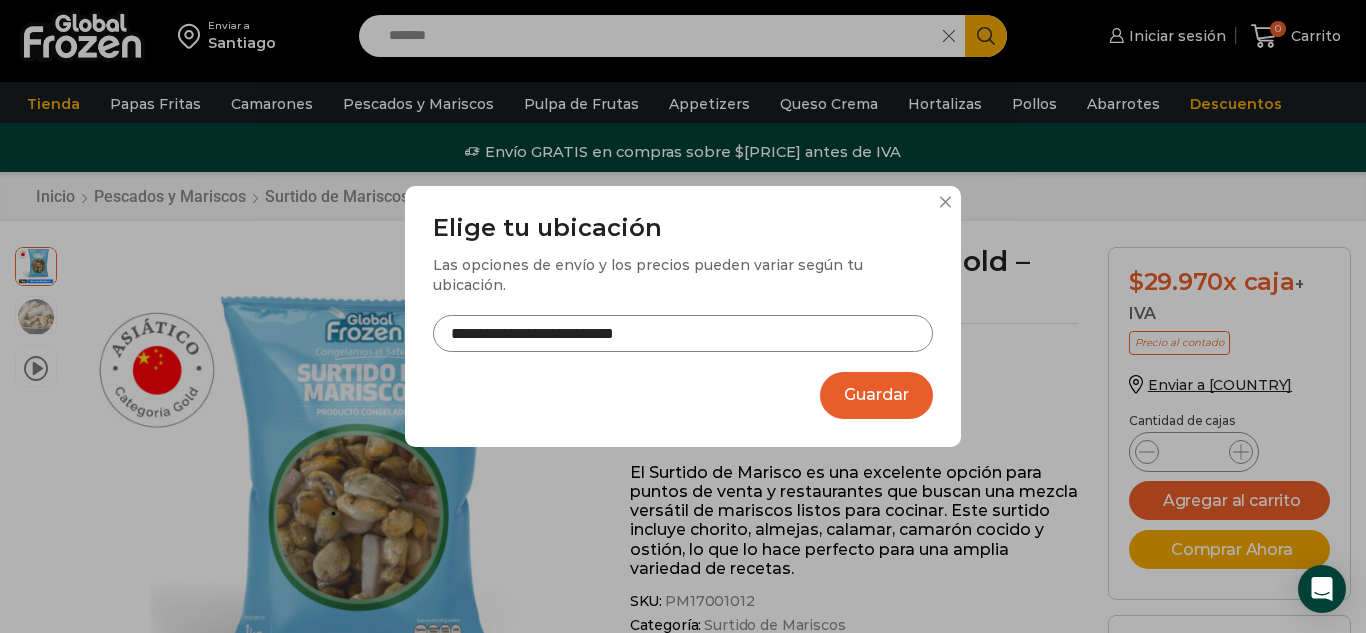 click on "Guardar" at bounding box center (876, 395) 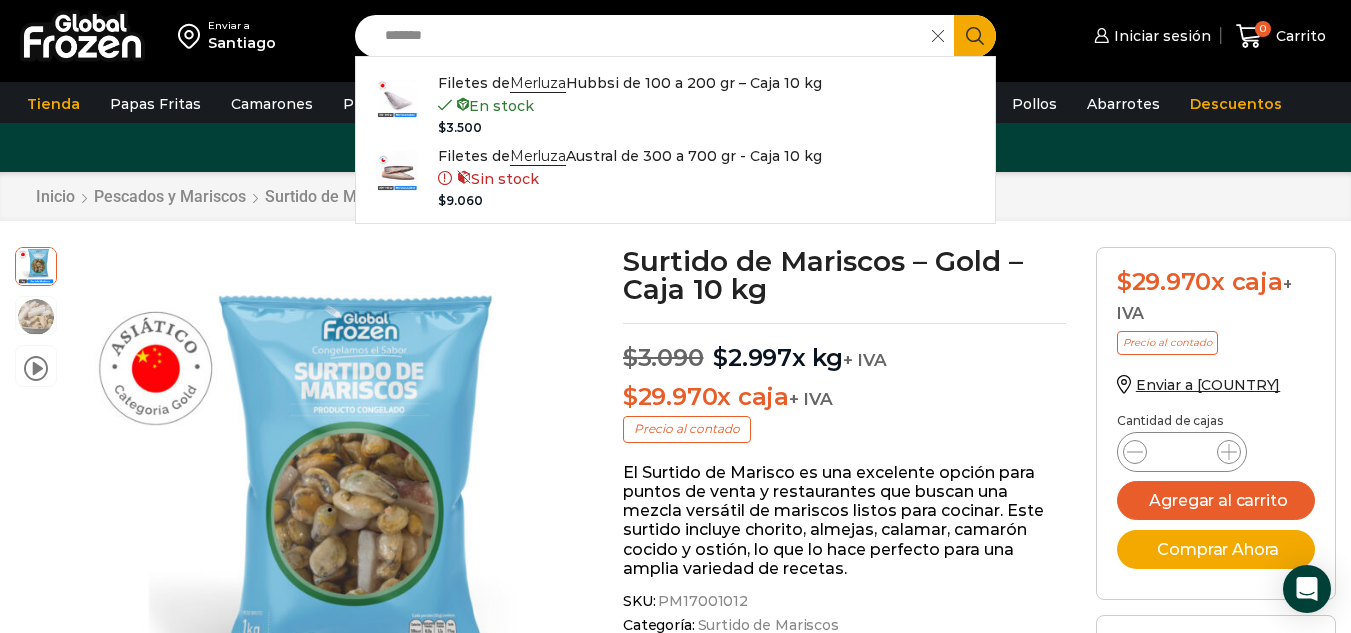 click on "*******" at bounding box center (648, 36) 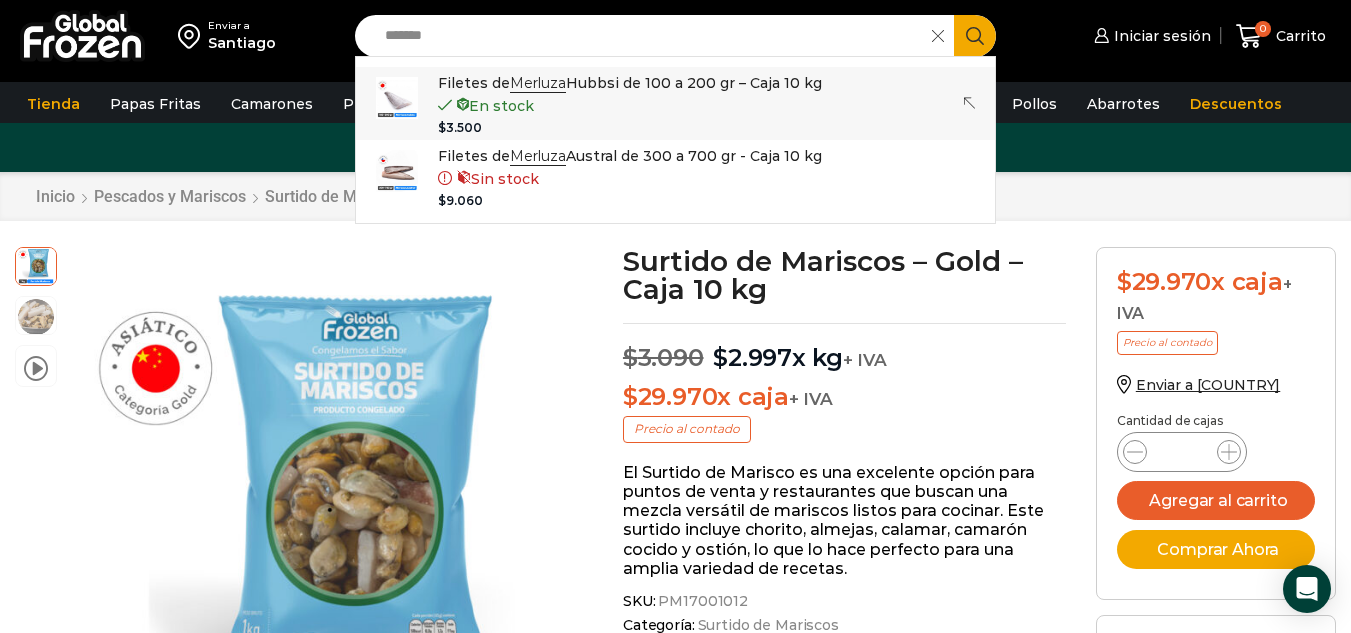 click on "Enviar a
Santiago
Los precios y el stock mostrados corresponden a  Santiago . Para ver disponibilidad y precios en otras regiones, cambia tu dirección de envío.
Continuar Cambiar Dirección
Search input
*******
Search
Filetes de  Merluza  Hubbsi de 100 a 200 gr – Caja 10 kg
En stock" at bounding box center (675, 85) 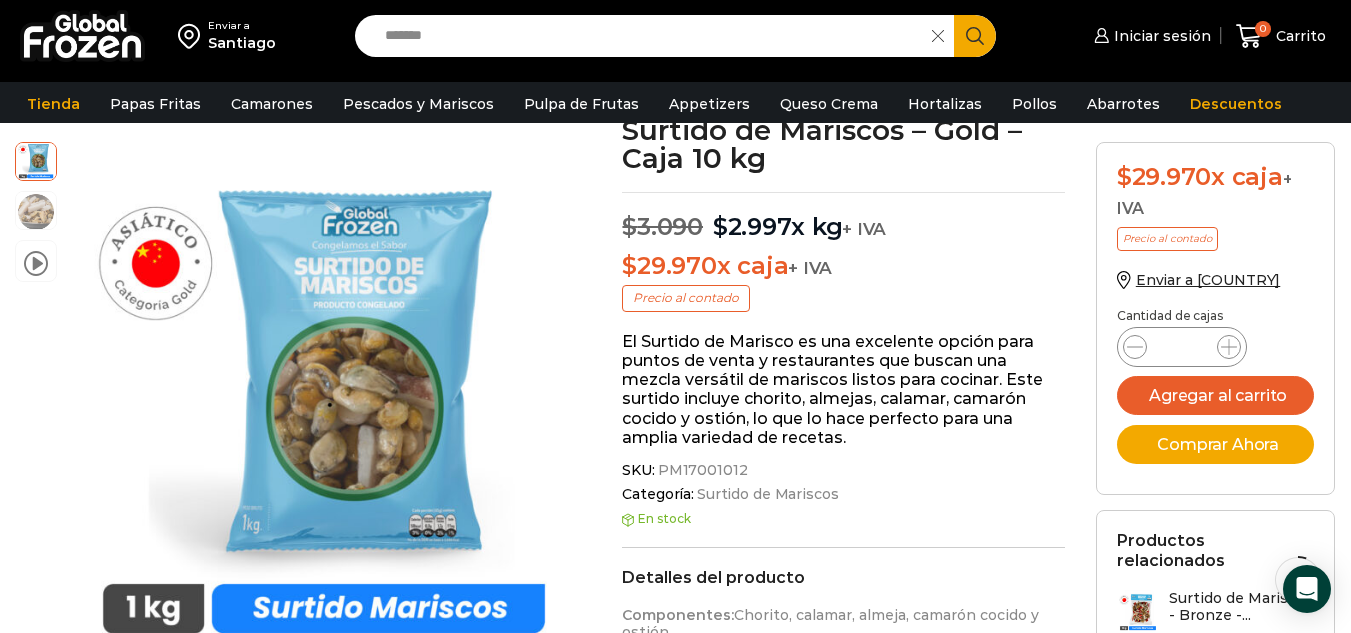 scroll, scrollTop: 0, scrollLeft: 0, axis: both 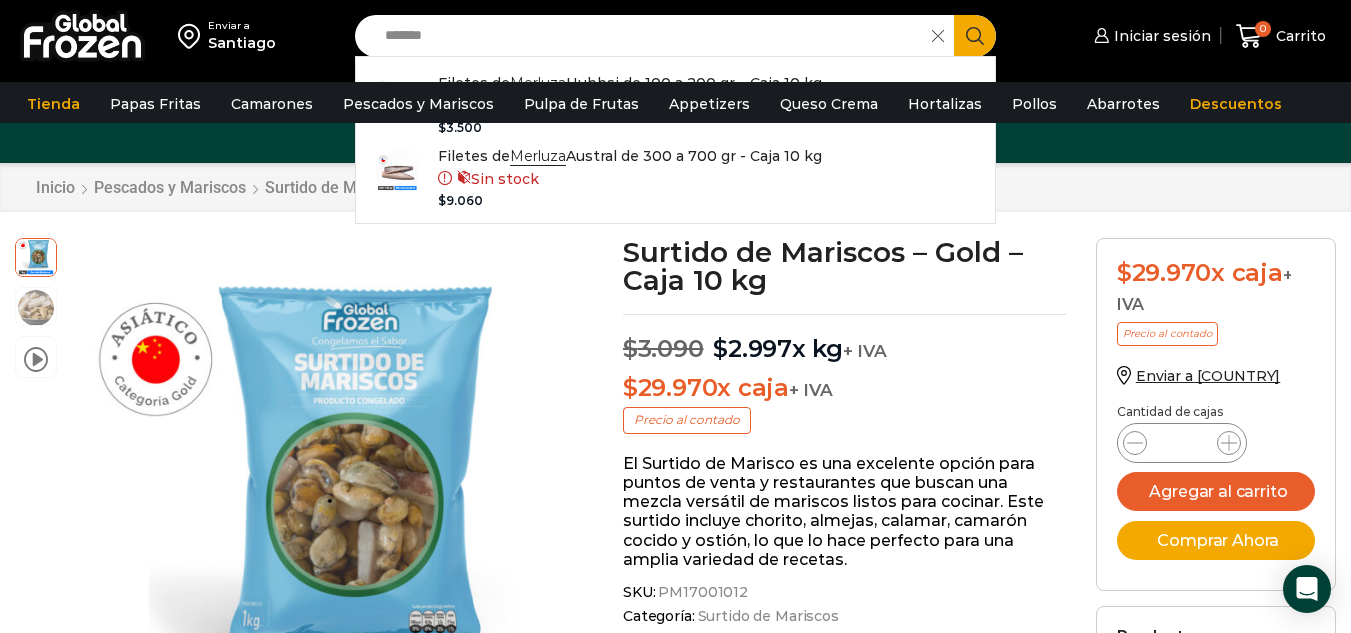 click on "*******" at bounding box center [648, 36] 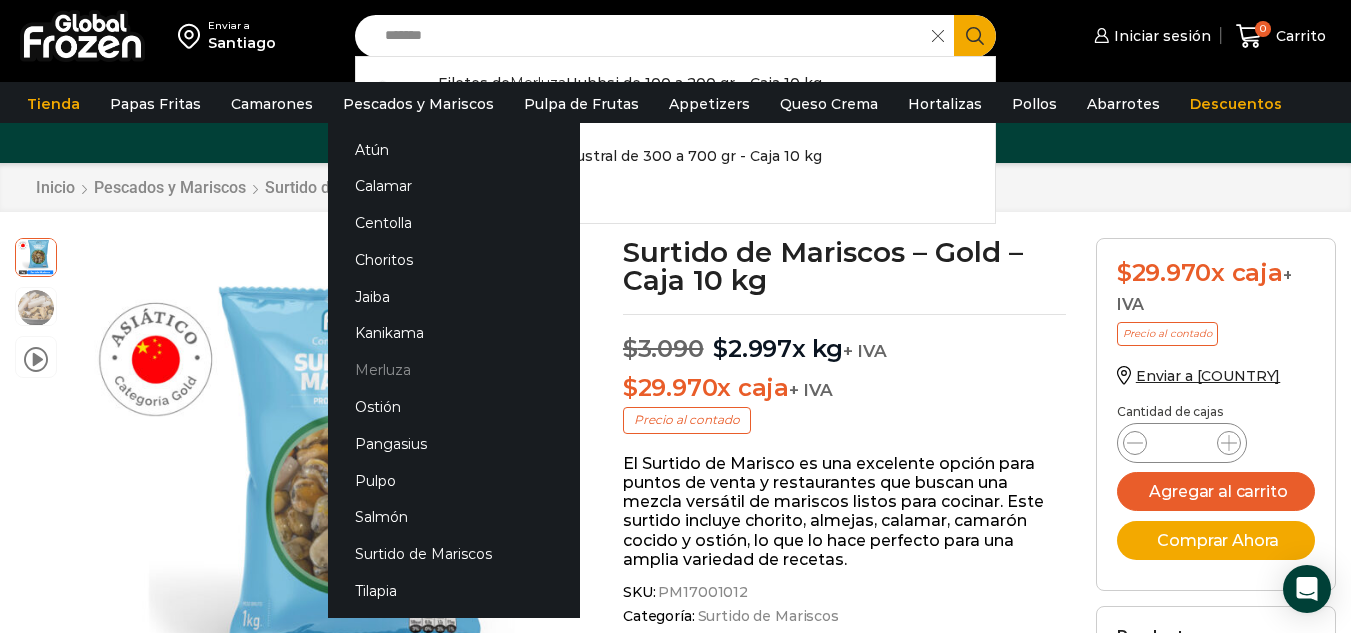 click on "Merluza" at bounding box center (454, 370) 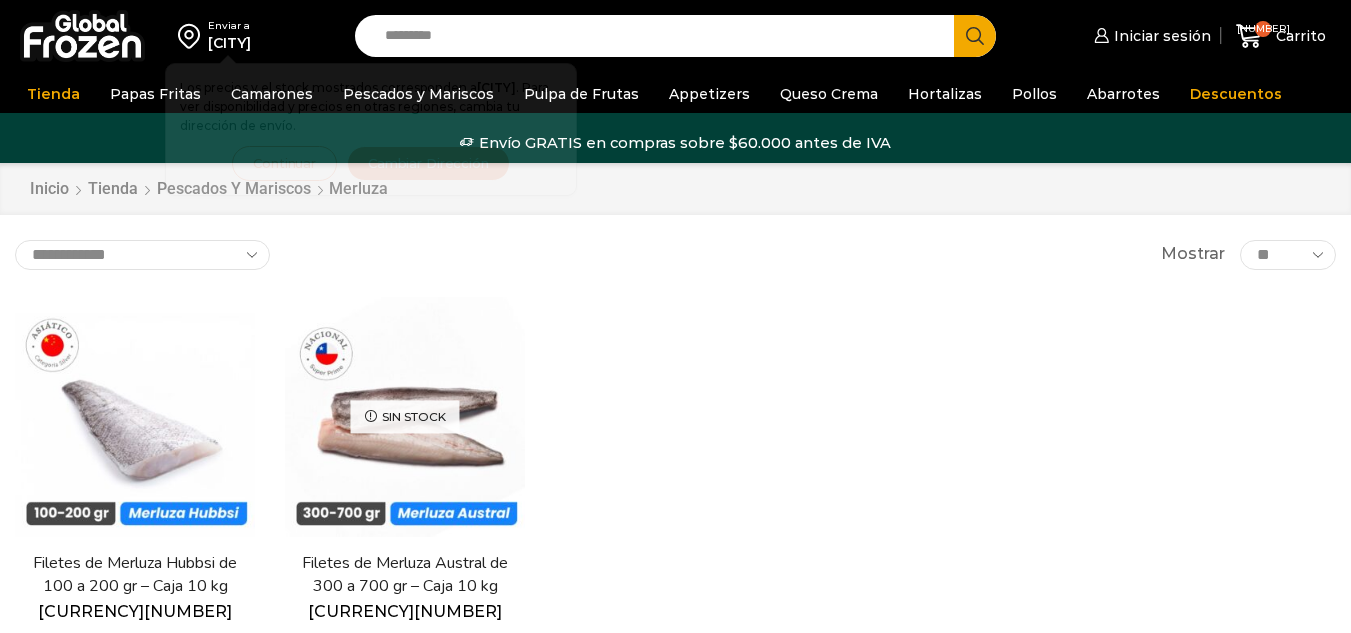 scroll, scrollTop: 0, scrollLeft: 0, axis: both 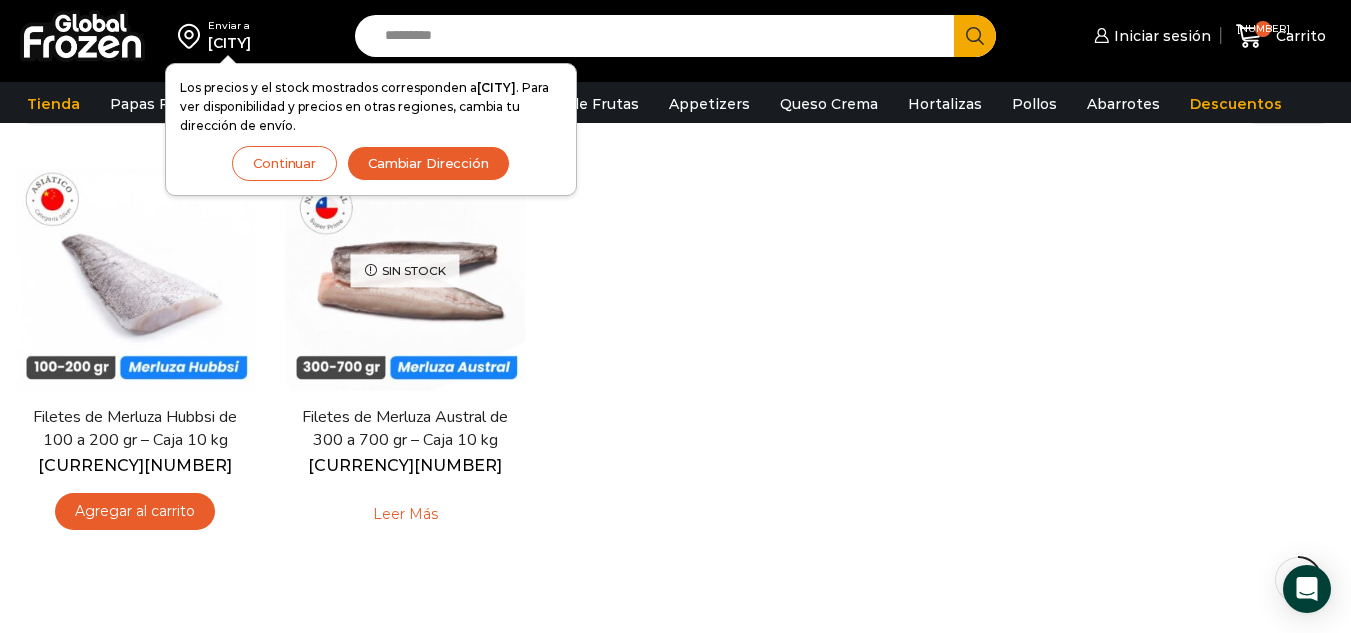 click on "Search input" at bounding box center (659, 36) 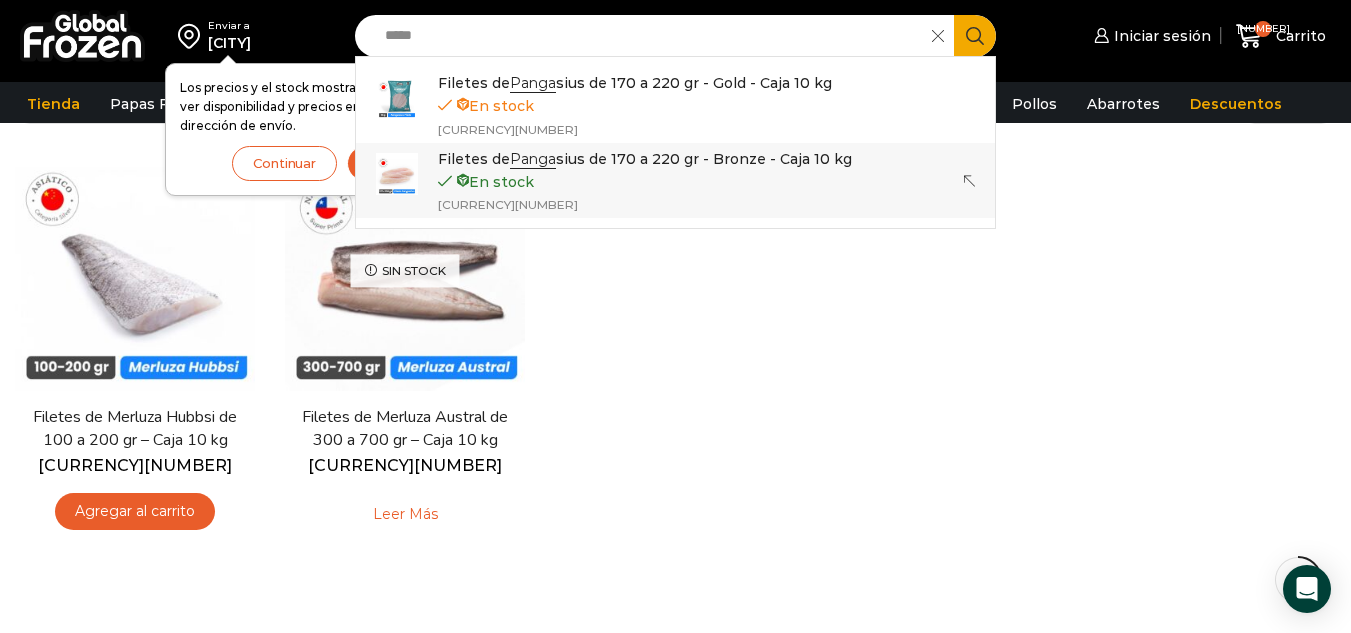 type on "*****" 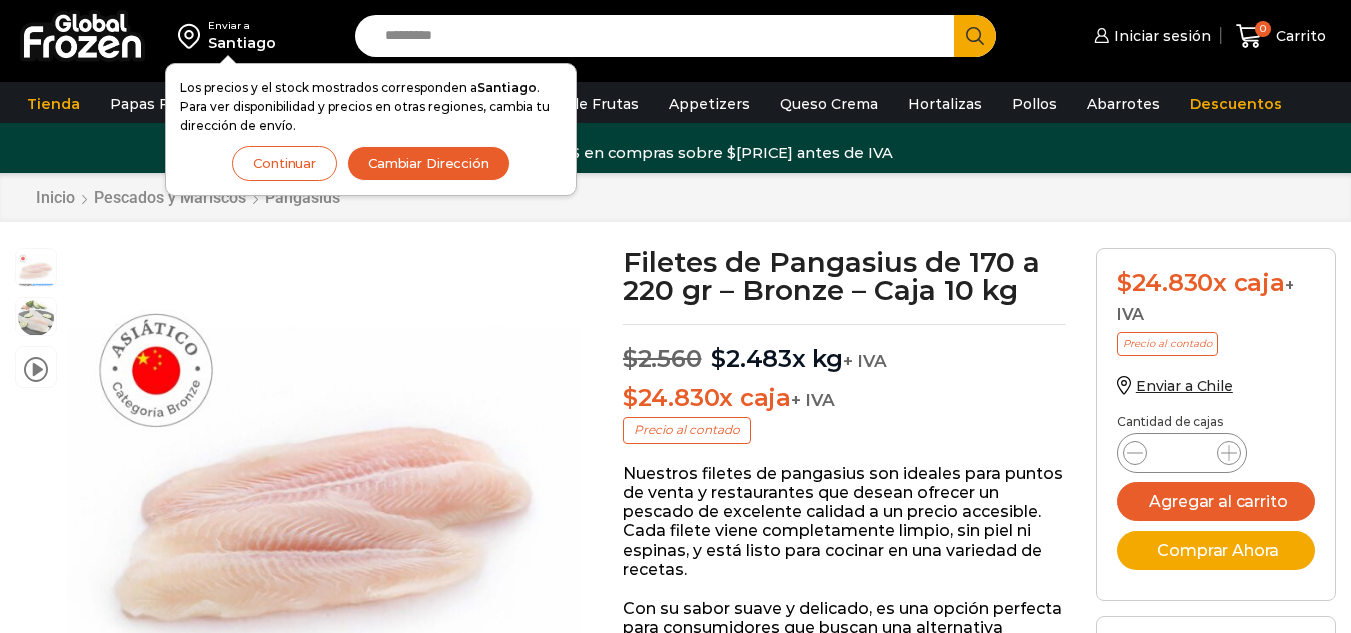 scroll, scrollTop: 1, scrollLeft: 0, axis: vertical 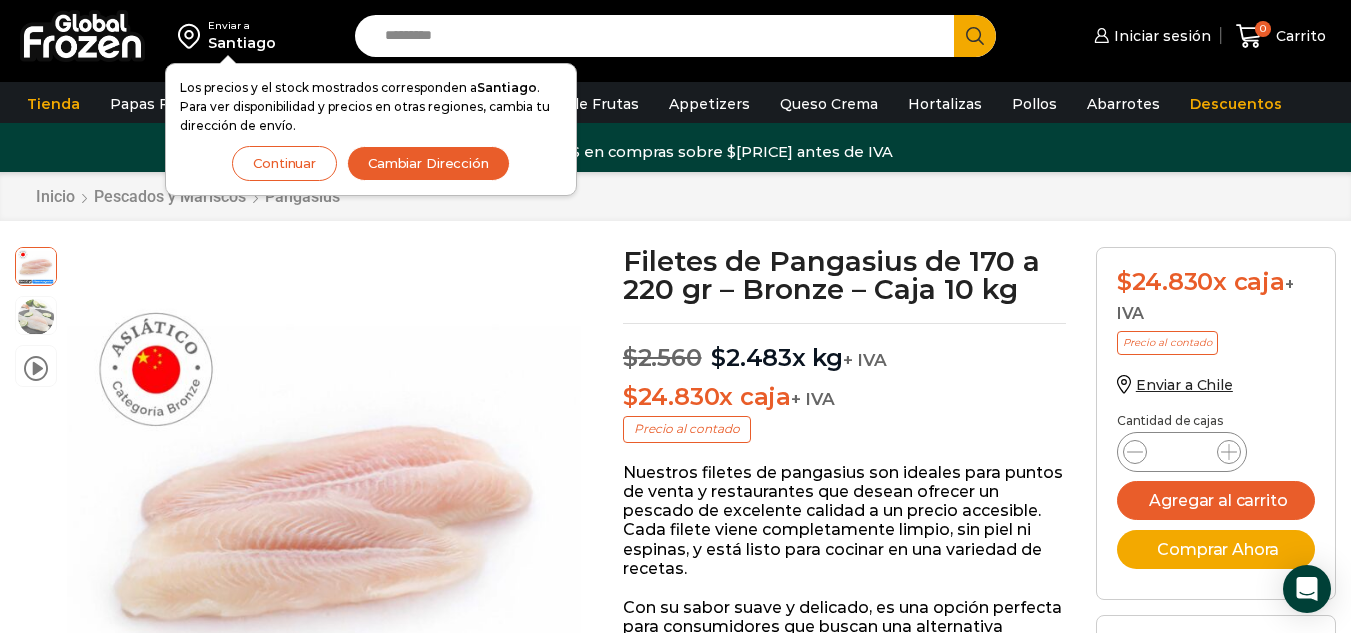 click on "Search input" at bounding box center (659, 36) 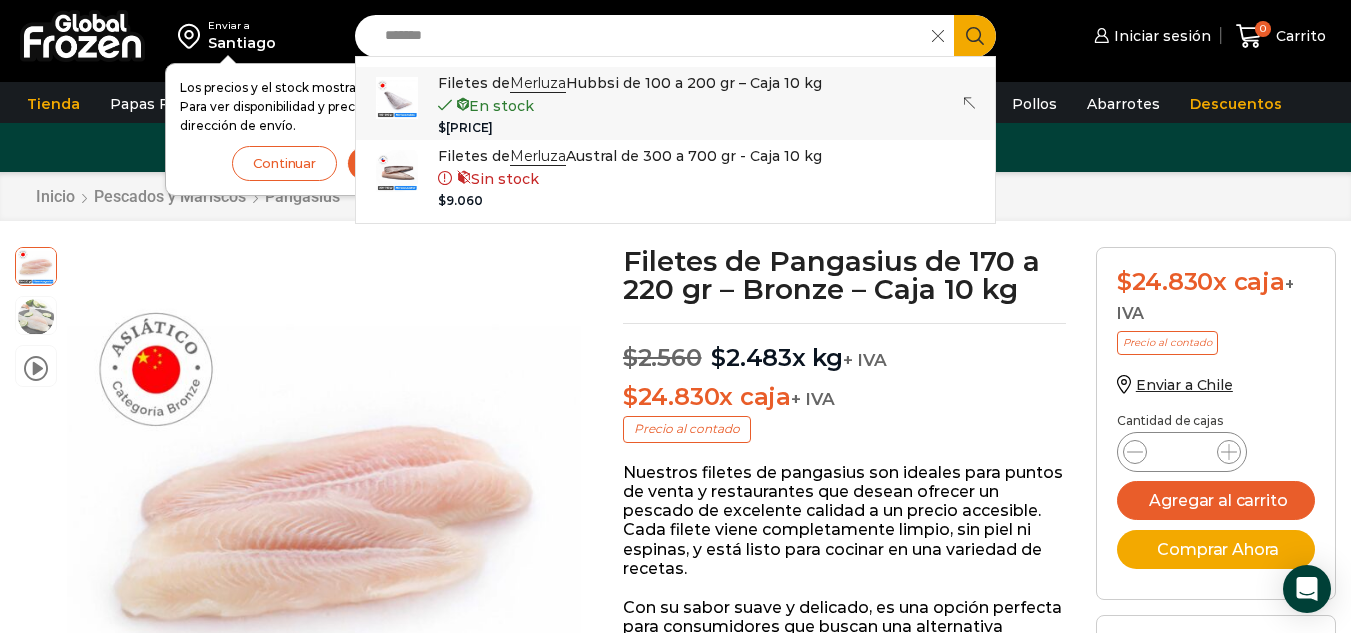 type on "*******" 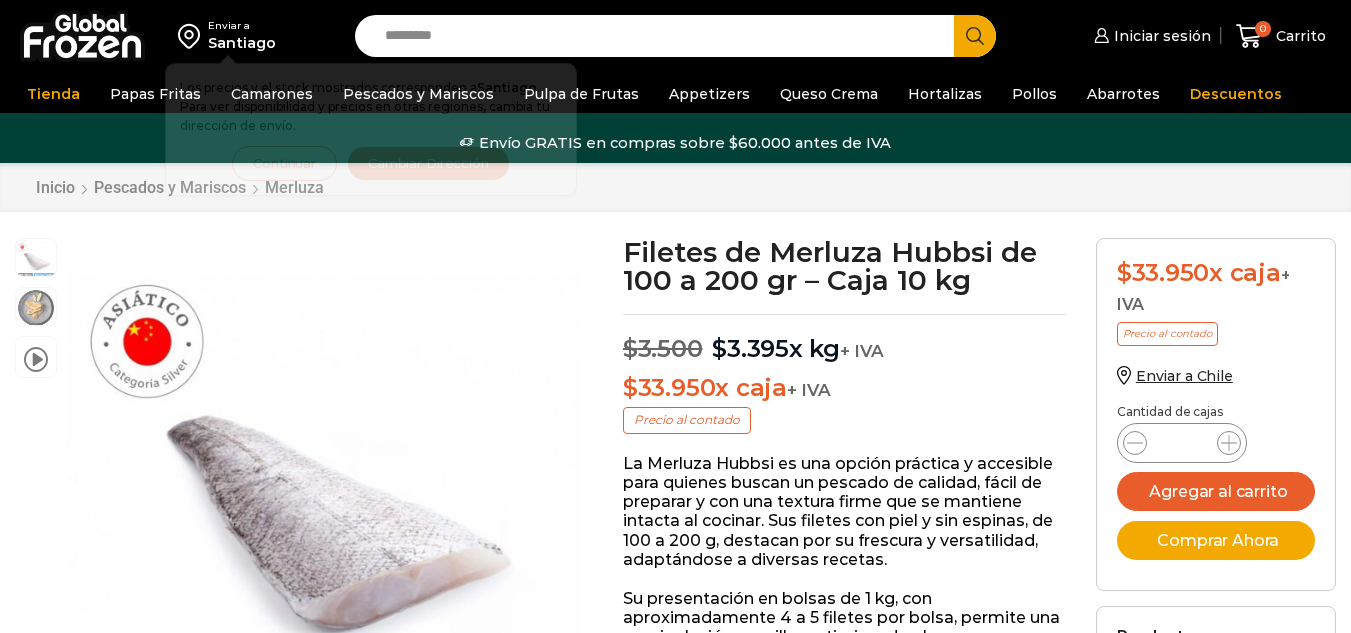 scroll, scrollTop: 1, scrollLeft: 0, axis: vertical 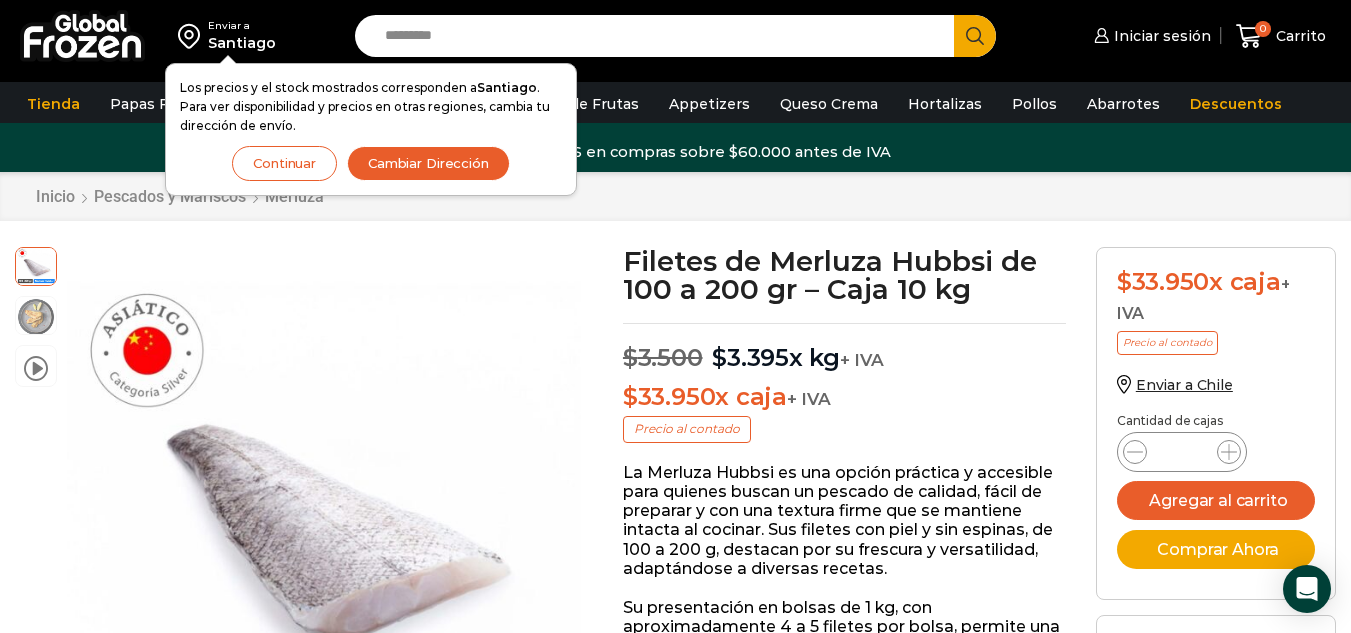 click on "Search input" at bounding box center [659, 36] 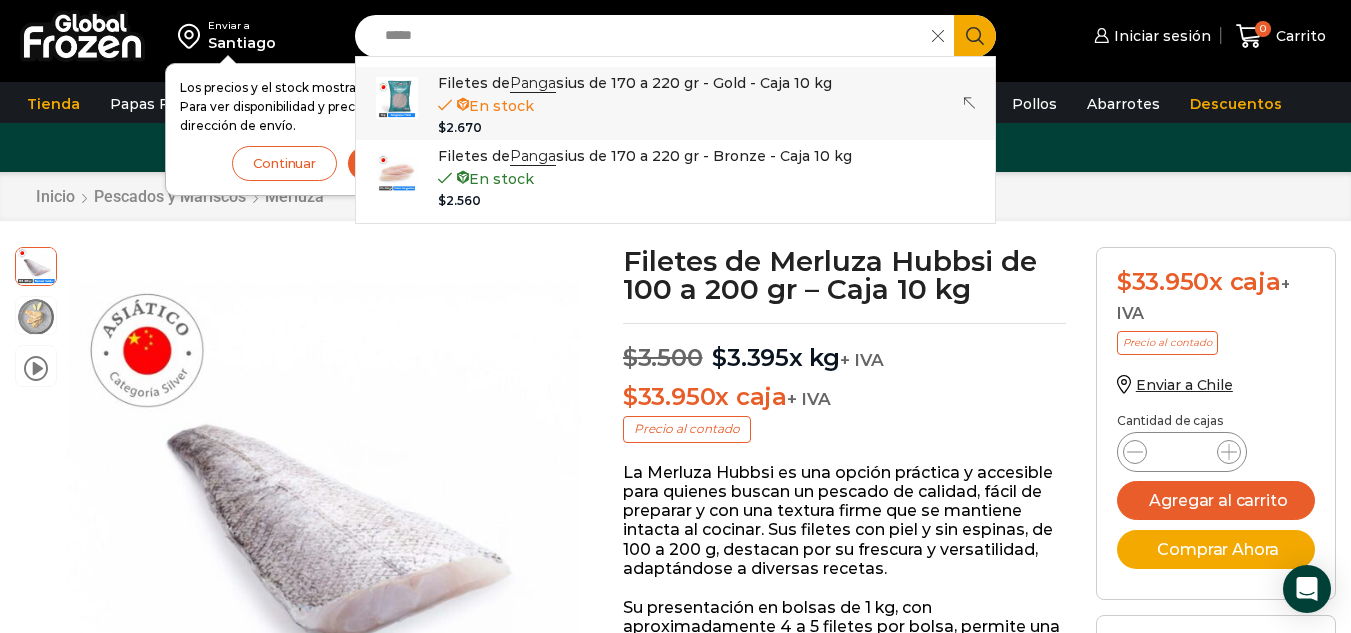 type on "*****" 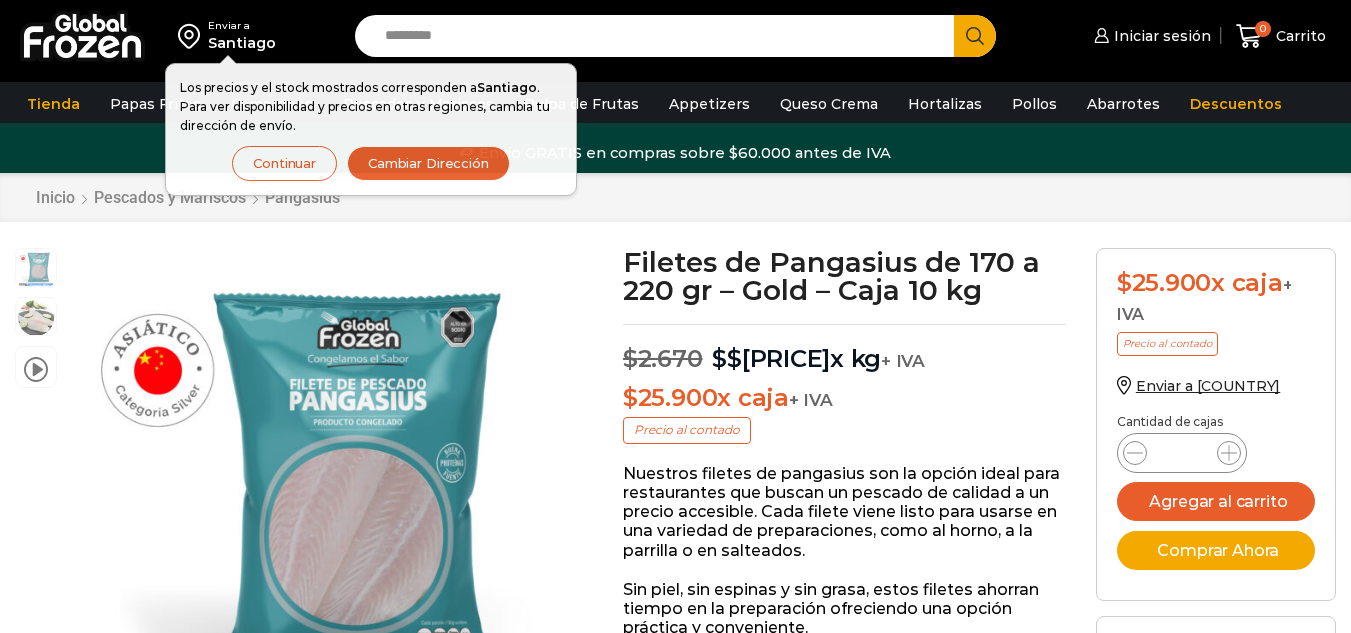 scroll, scrollTop: 1, scrollLeft: 0, axis: vertical 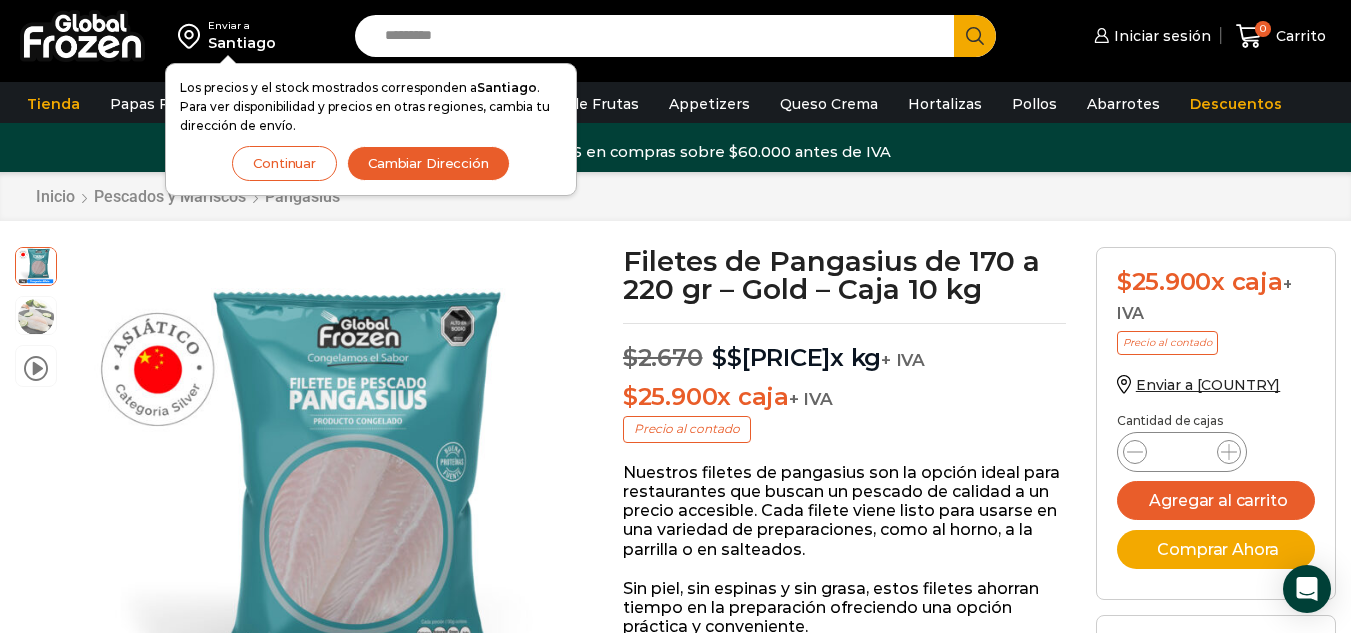 click on "Search input" at bounding box center [659, 36] 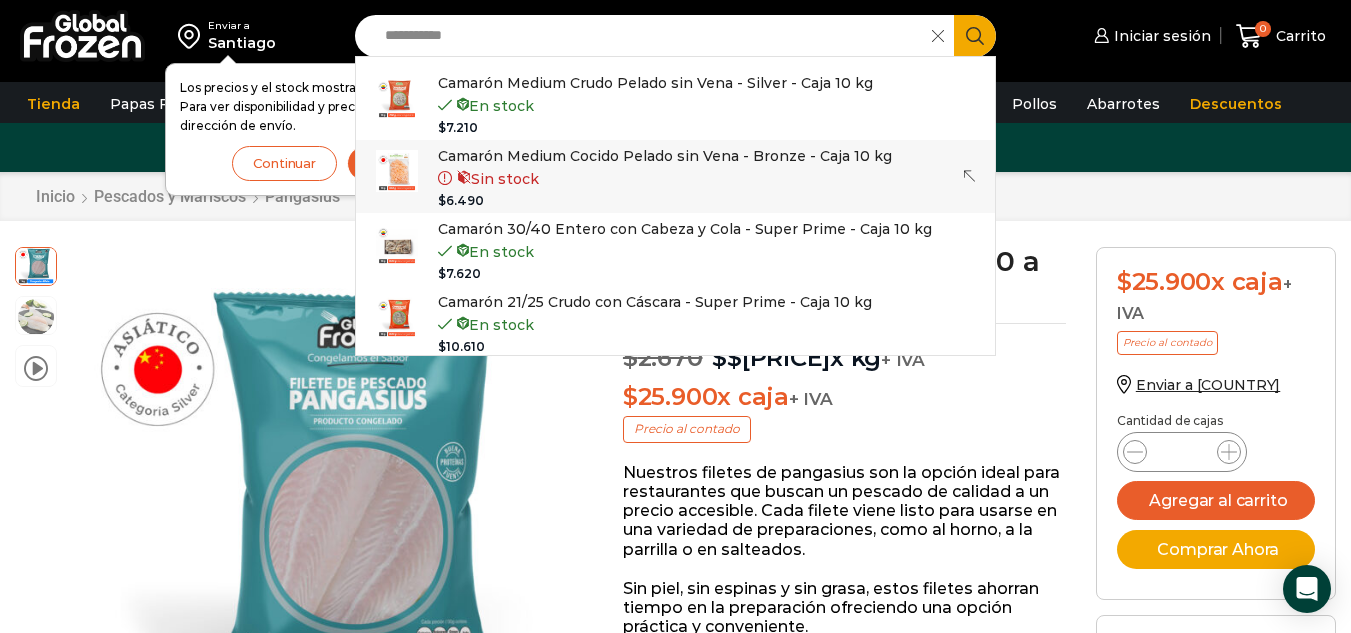 type on "**********" 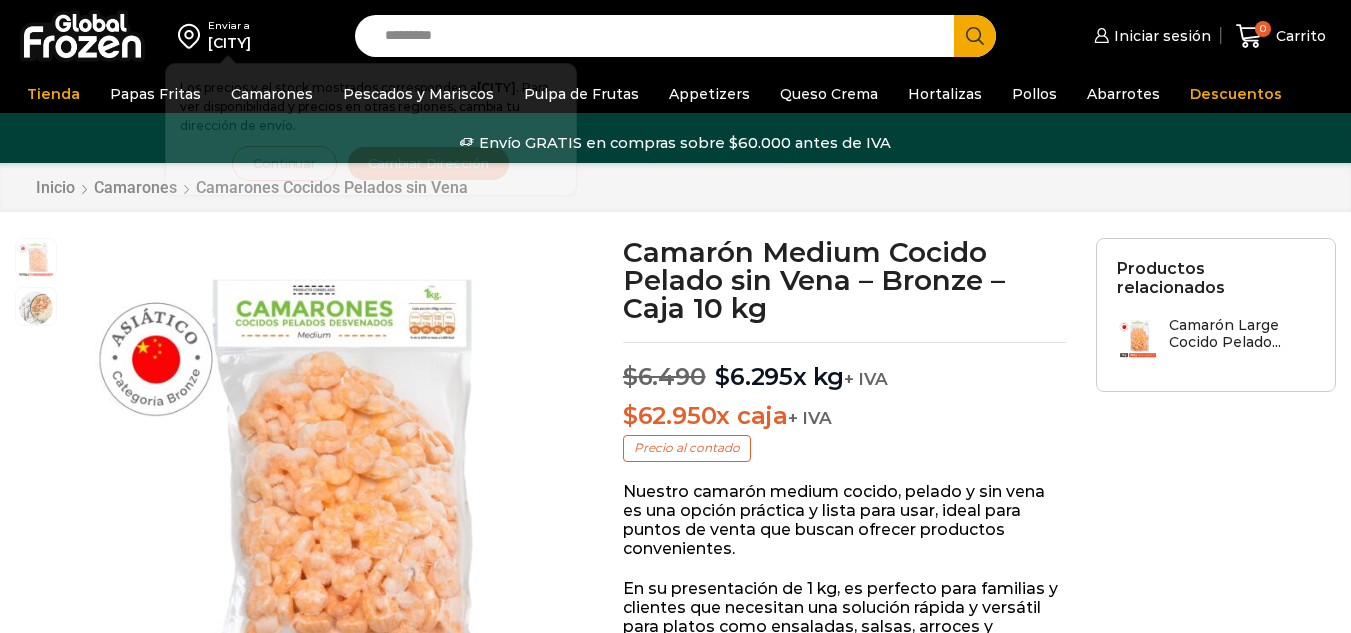 scroll, scrollTop: 1, scrollLeft: 0, axis: vertical 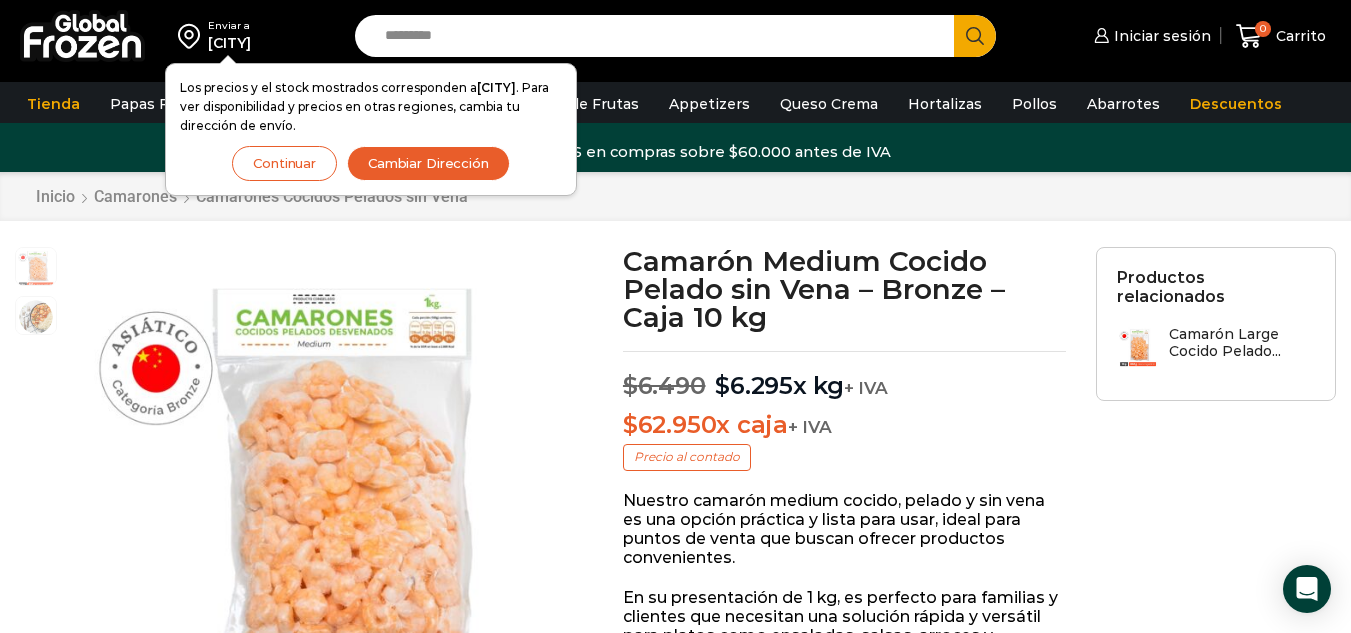 click on "Pasa el mouse por encima de la imagen para aplicar zoom
Camarón Medium Cocido Pelado sin Vena – Bronze – Caja 10 kg
Camarón Medium Cocido Pelado sin Vena – Bronze – Caja 10 kg
$ 6.490   El precio original era: $6.490. $ 6.295 El precio actual es: $6.295.  x kg  + IVA
$ 62.950  x caja  + IVA
Precio al contado
Nuestro camarón medium cocido, pelado y sin vena es una opción práctica y lista para usar, ideal para puntos de venta que buscan ofrecer productos convenientes.
SKU:  PM04004056
Categoría:  Camarones Cocidos Pelados sin Vena
Sin stock
Estado:" at bounding box center [675, 1355] 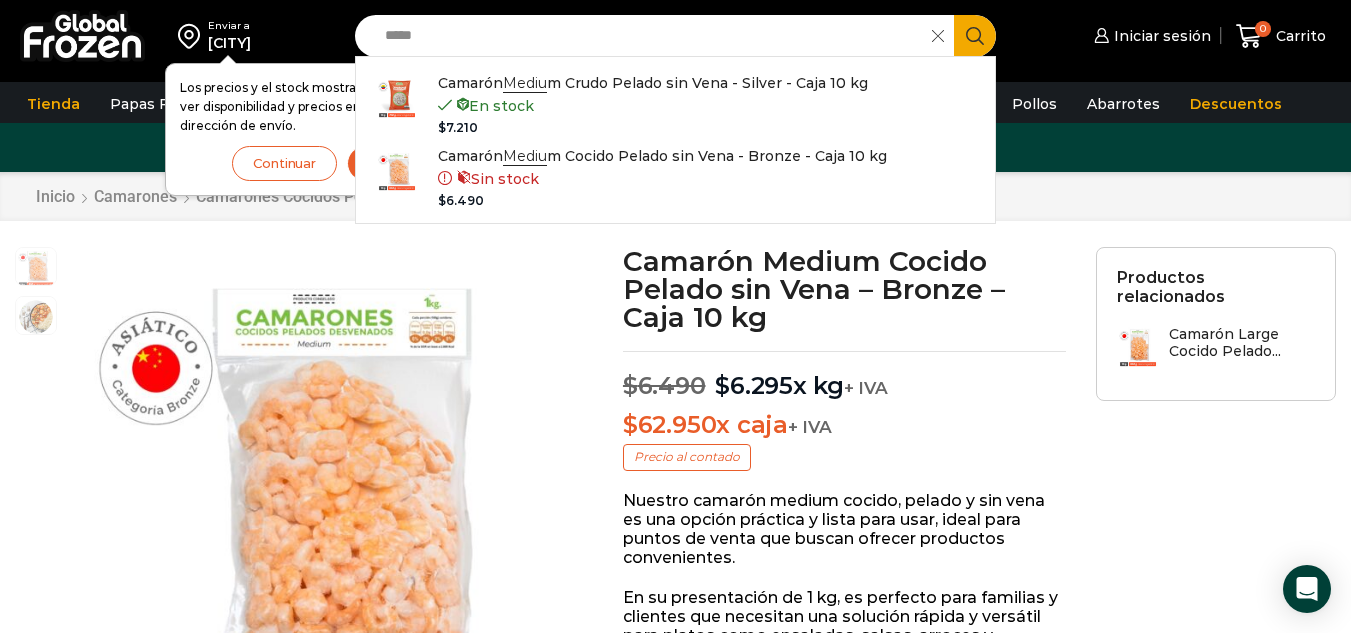 type on "*****" 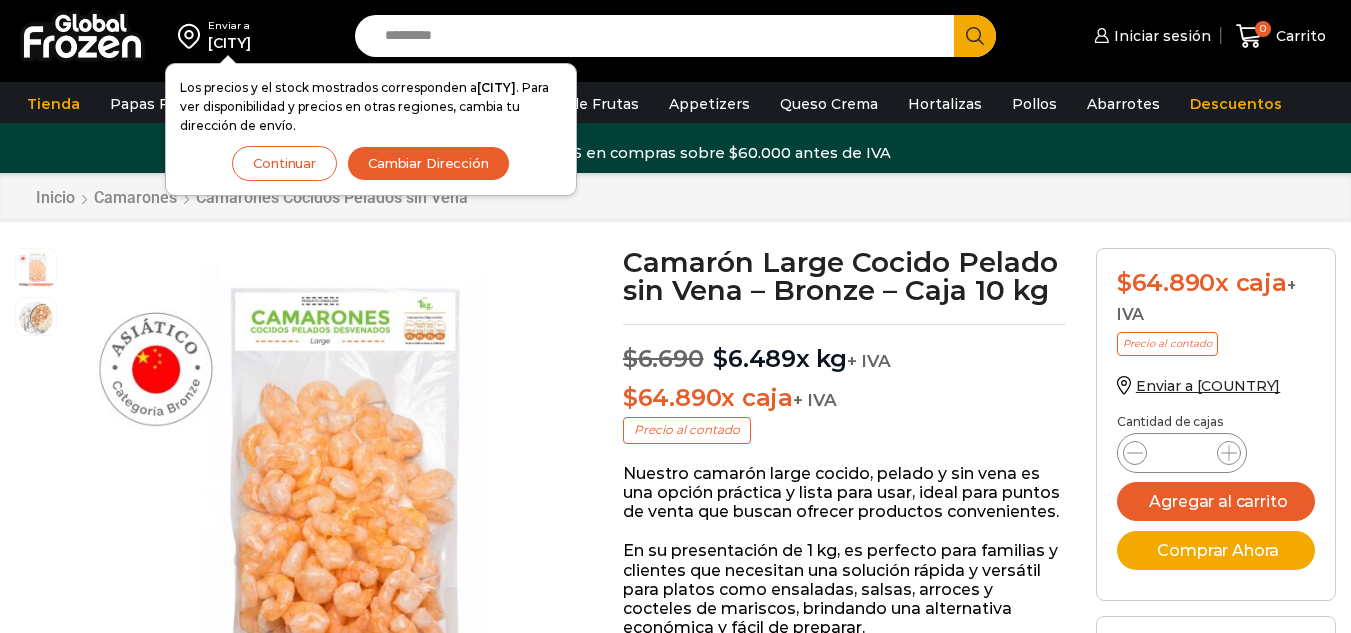scroll, scrollTop: 1, scrollLeft: 0, axis: vertical 